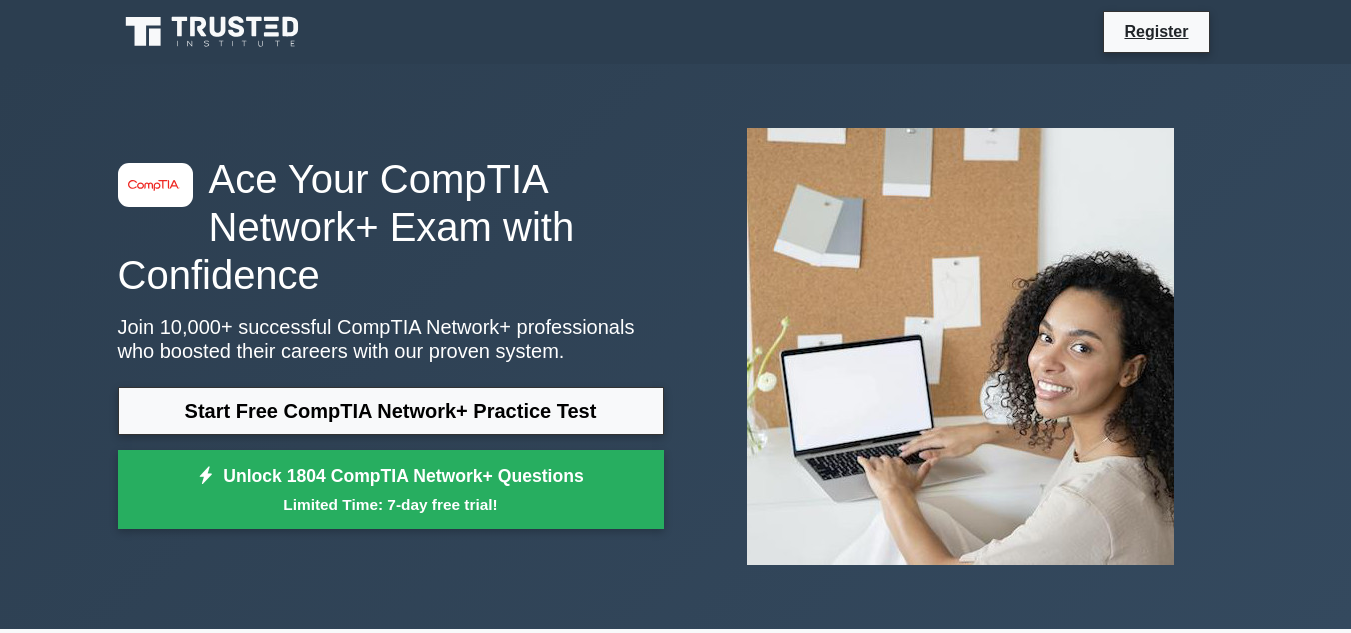 scroll, scrollTop: 0, scrollLeft: 0, axis: both 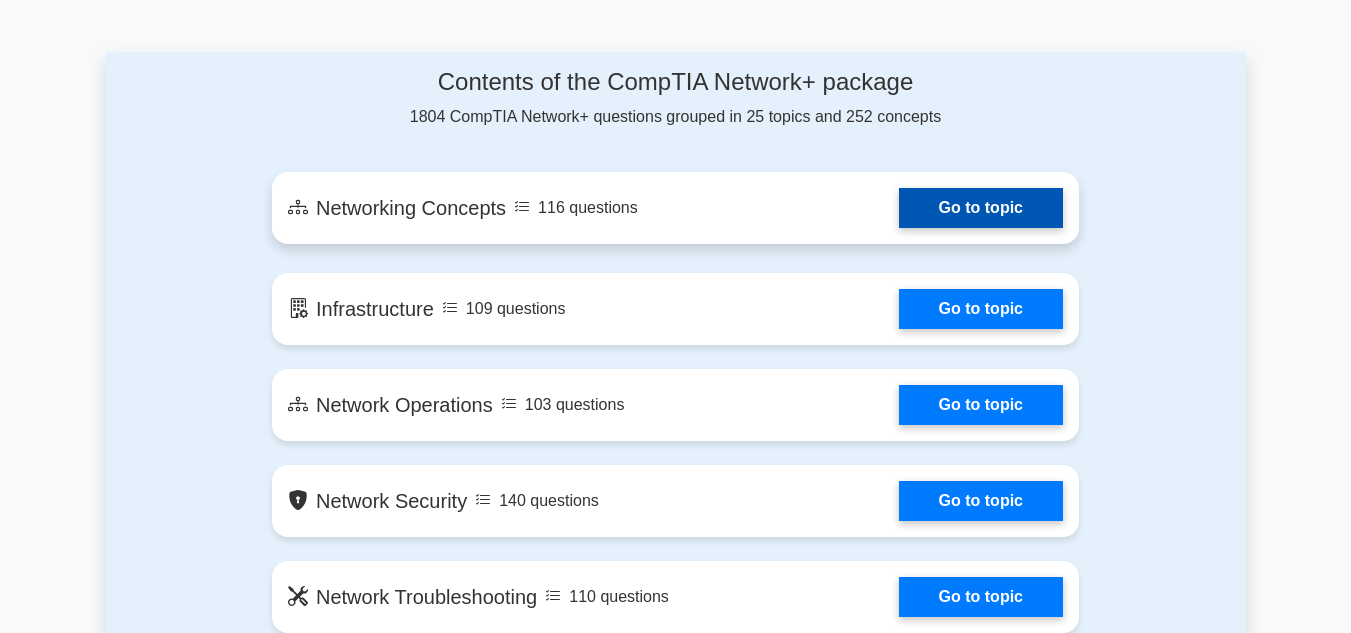 click on "Go to topic" at bounding box center [981, 208] 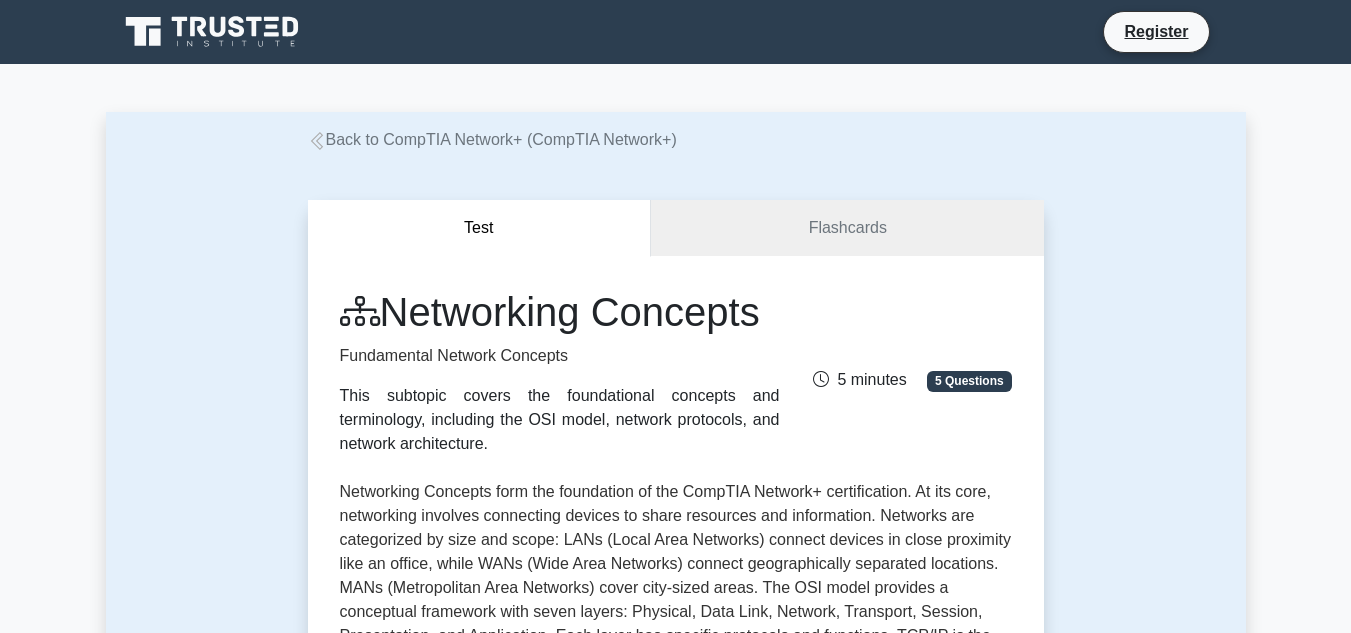 scroll, scrollTop: 0, scrollLeft: 0, axis: both 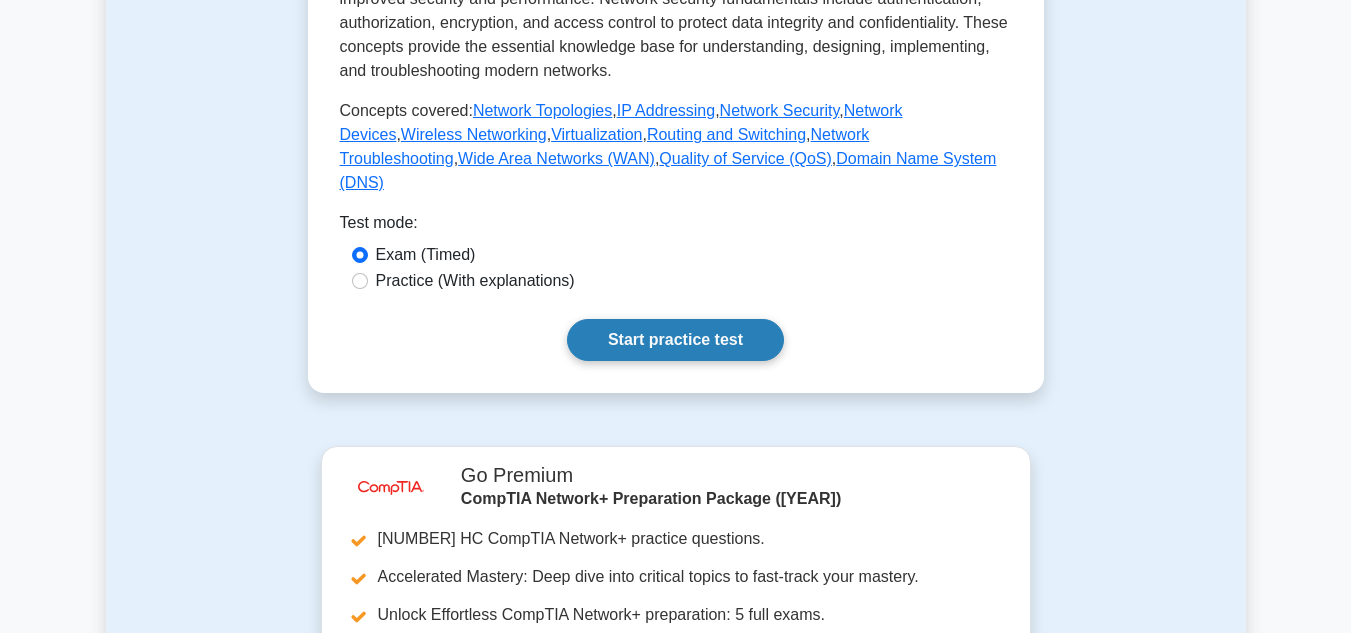 click on "Start practice test" at bounding box center (675, 340) 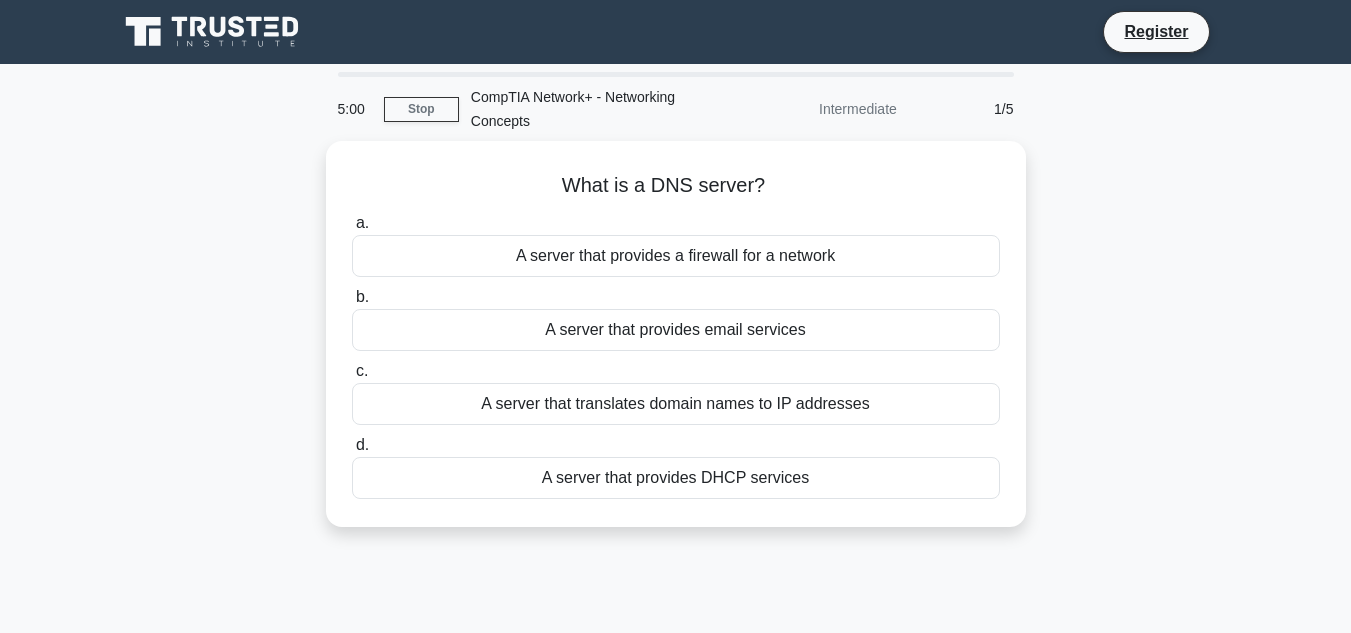 scroll, scrollTop: 0, scrollLeft: 0, axis: both 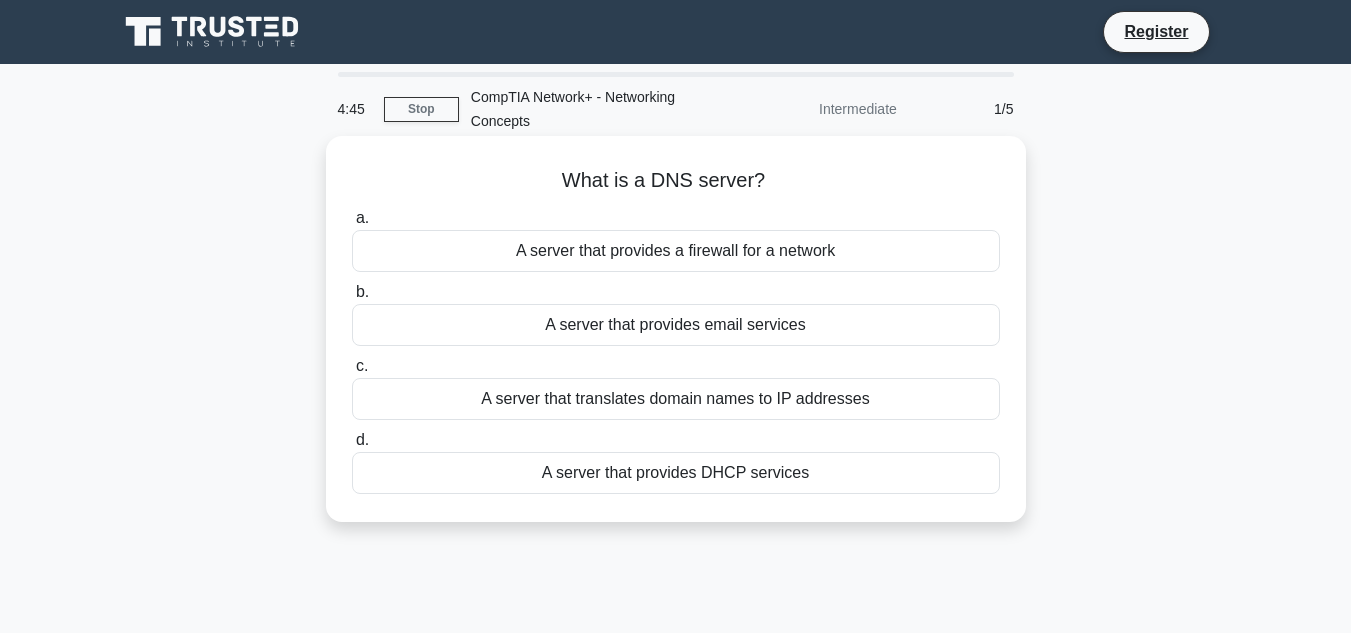 click on "A server that translates domain names to IP addresses" at bounding box center [676, 399] 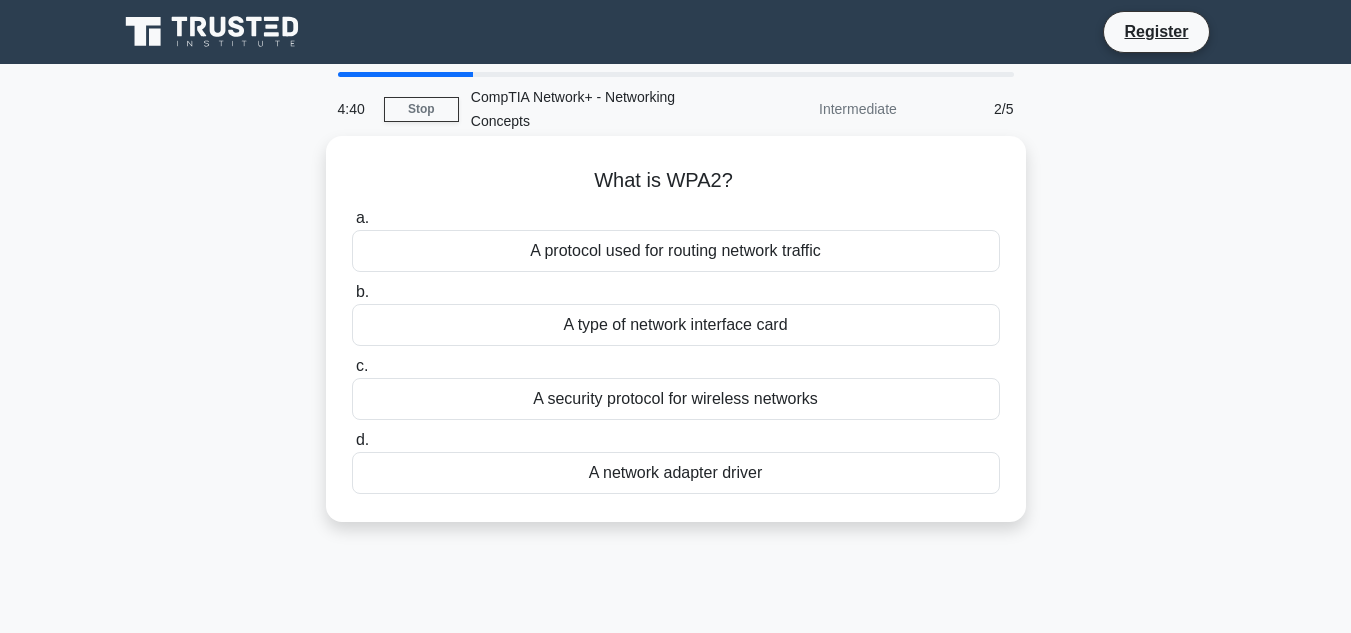 click on "A security protocol for wireless networks" at bounding box center [676, 399] 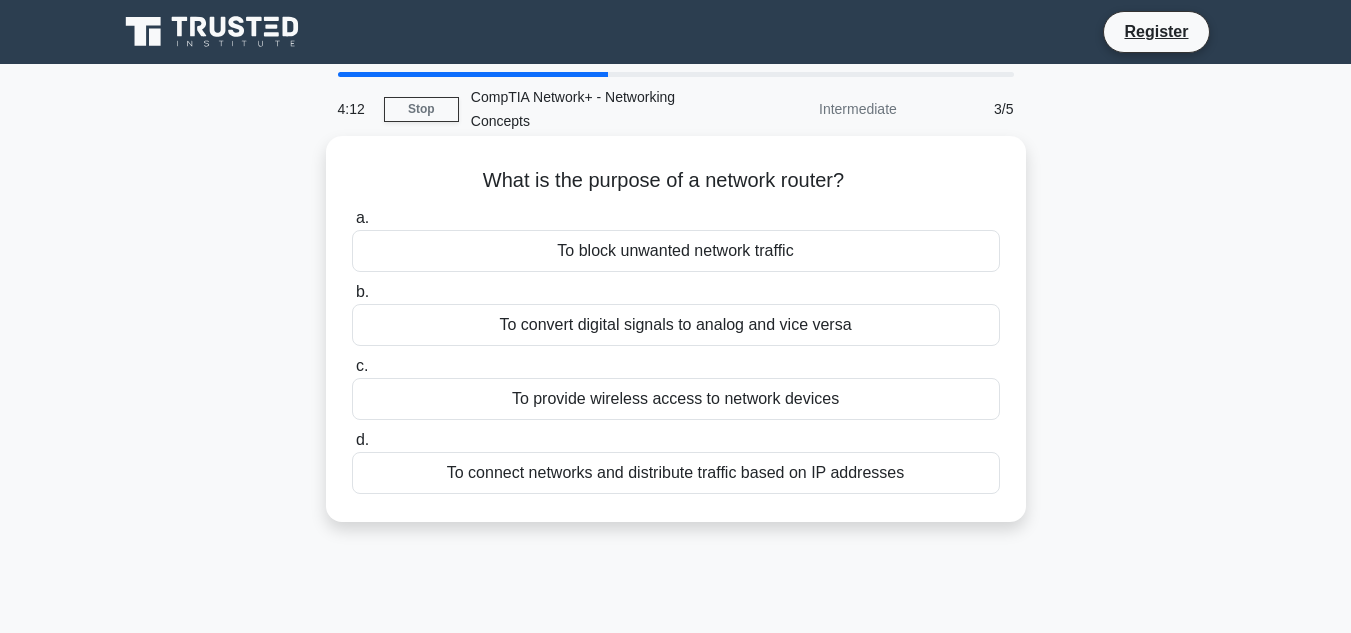 click on "To connect networks and distribute traffic based on IP addresses" at bounding box center (676, 473) 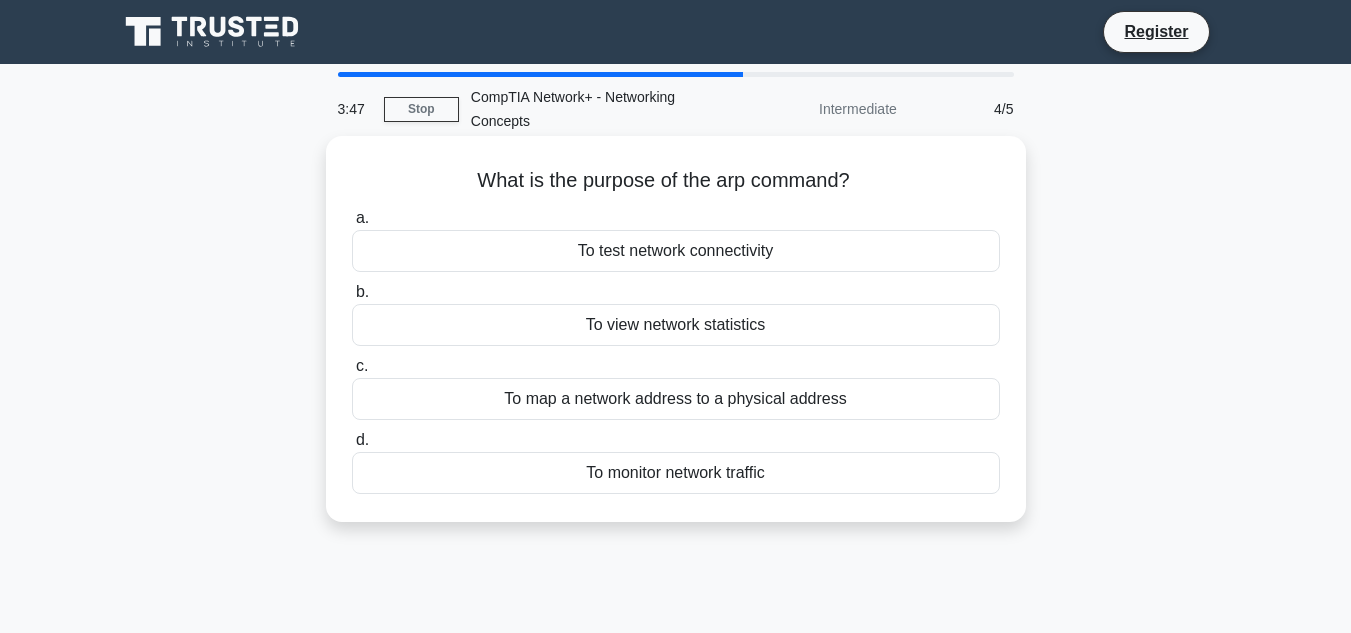 click on "To map a network address to a physical address" at bounding box center (676, 399) 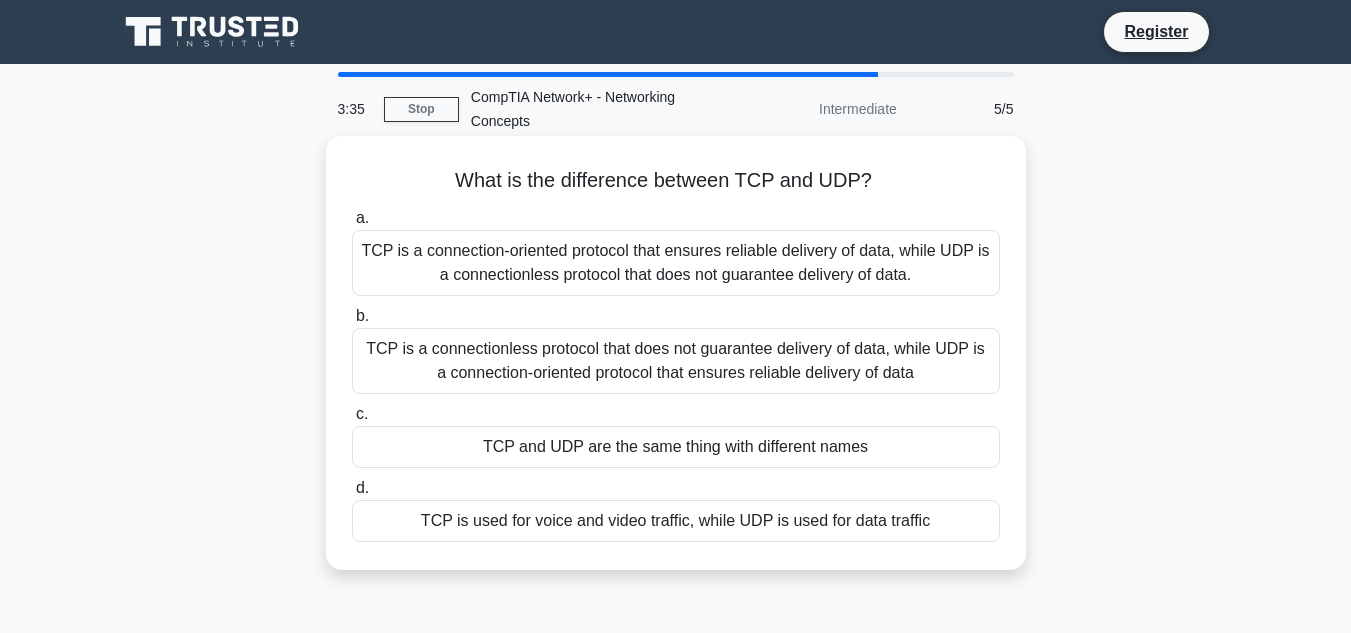 click on "TCP is a connection-oriented protocol that ensures reliable delivery of data, while UDP is a connectionless protocol that does not guarantee delivery of data." at bounding box center [676, 263] 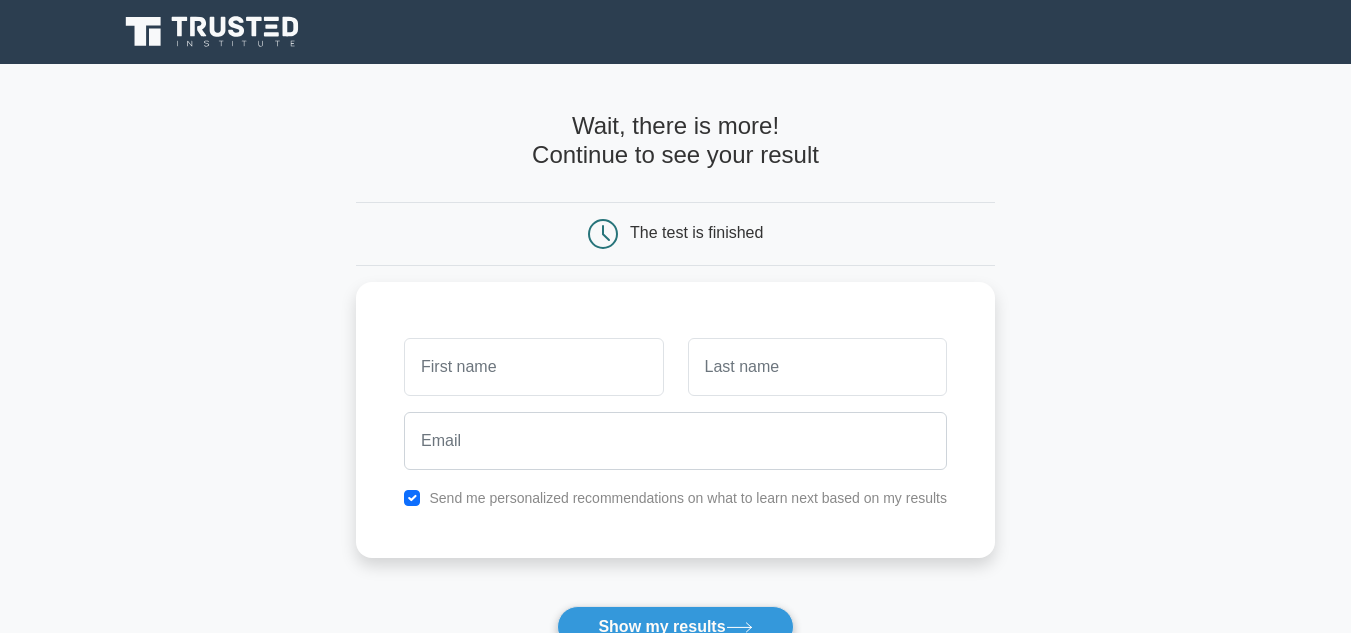 scroll, scrollTop: 0, scrollLeft: 0, axis: both 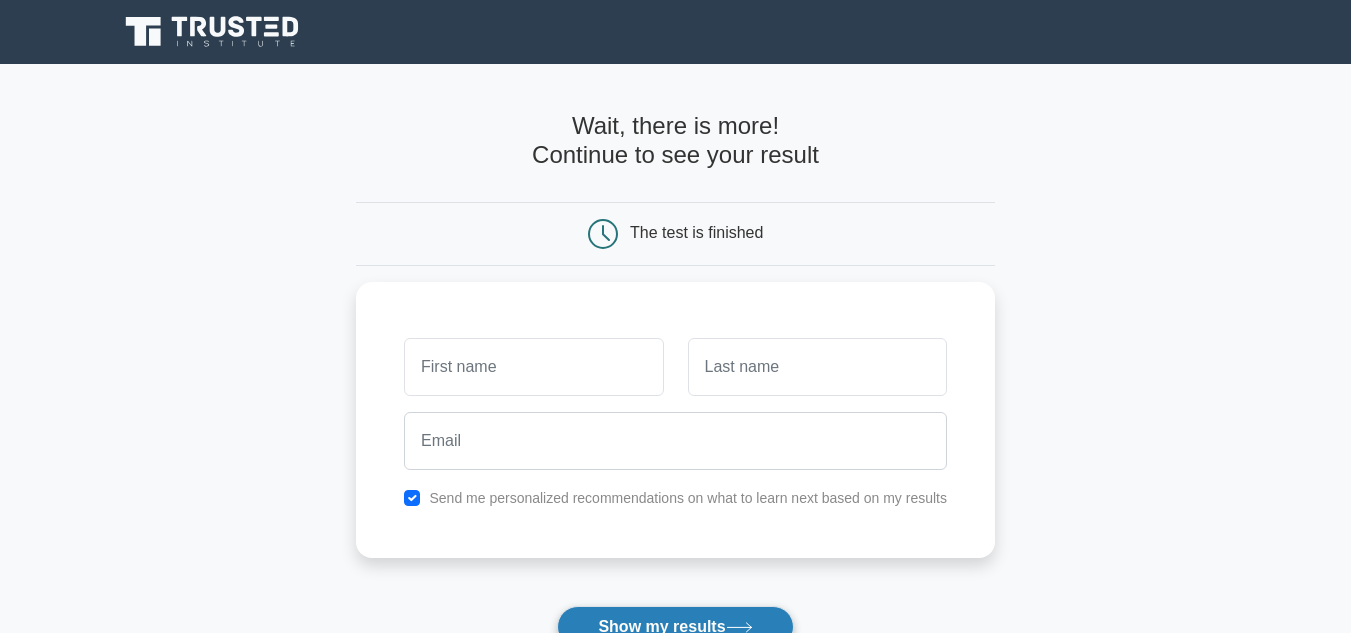 click on "Show my results" at bounding box center [675, 627] 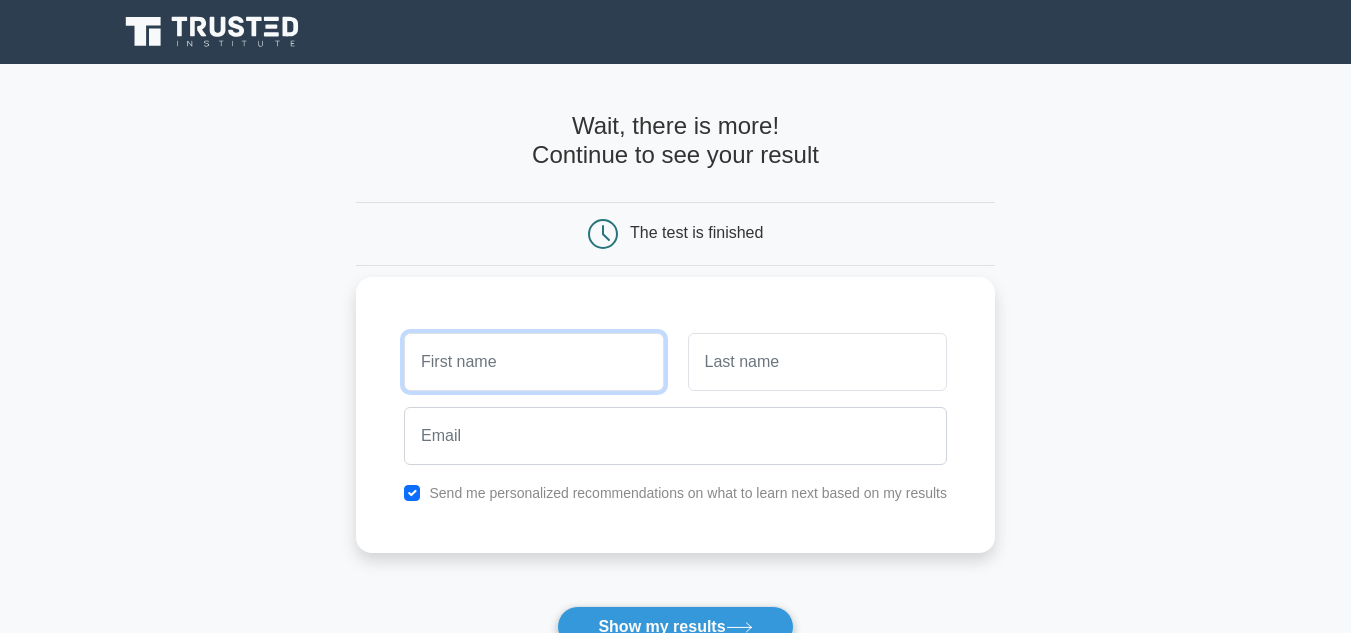click at bounding box center [533, 362] 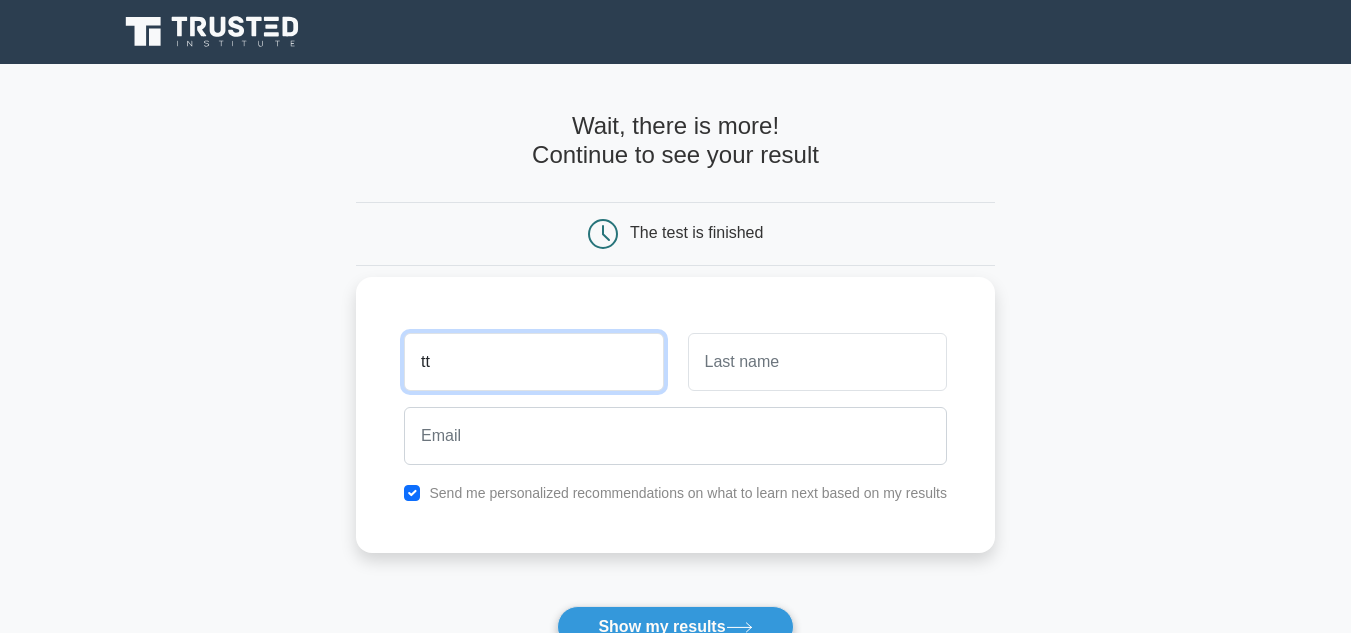 type on "tt" 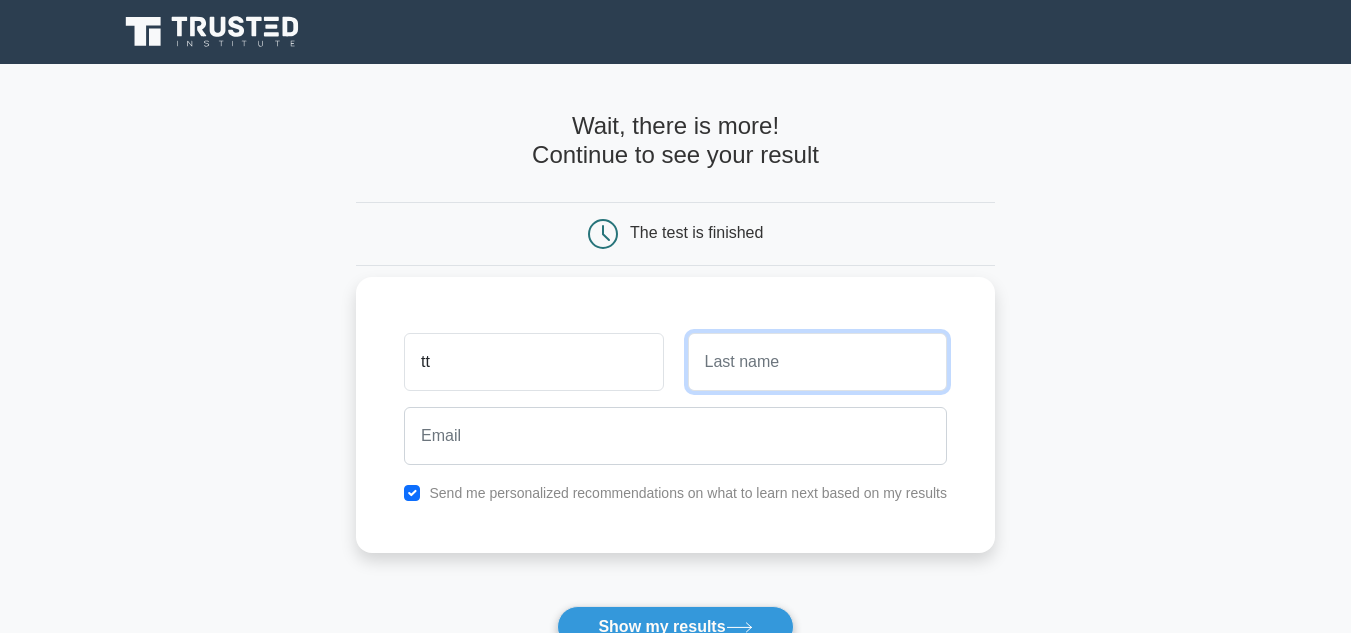 click at bounding box center (817, 362) 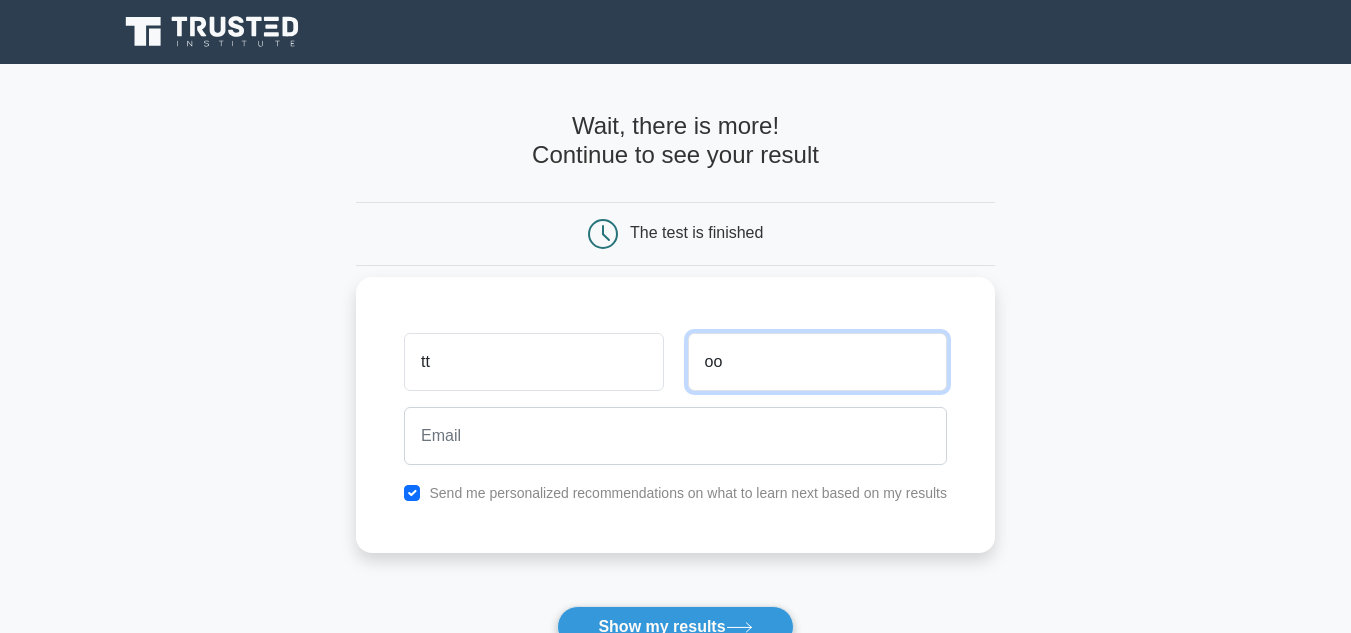 type on "oo" 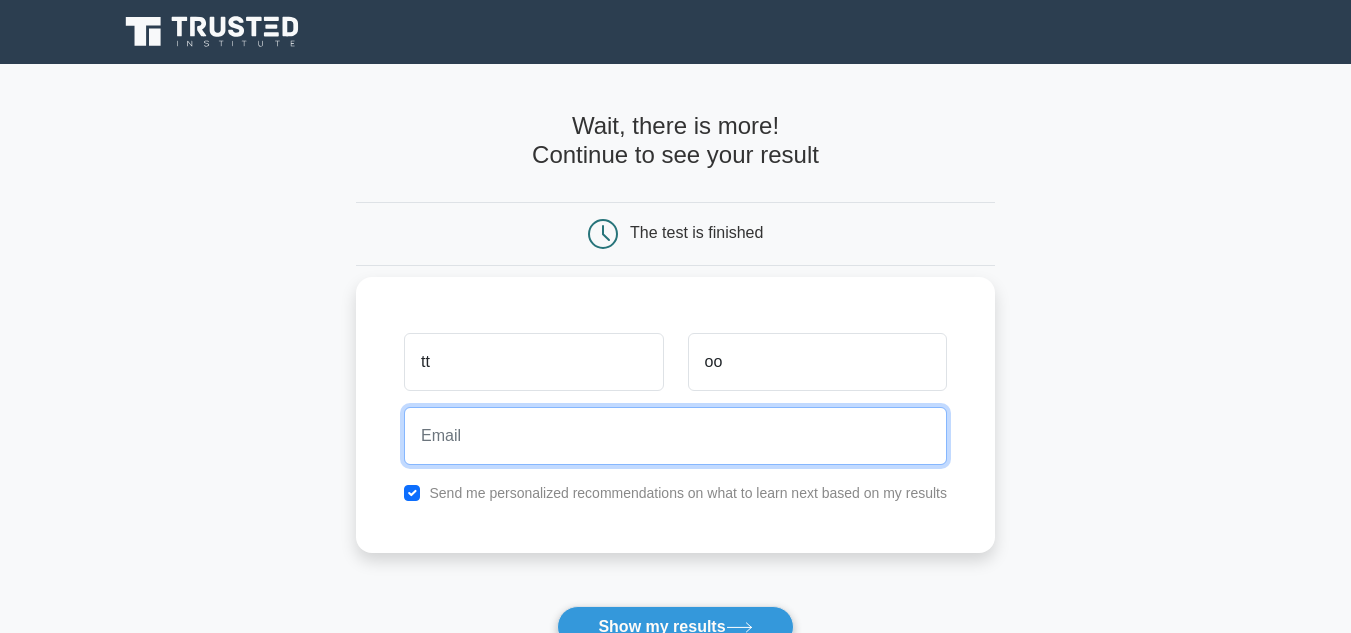 click at bounding box center (675, 436) 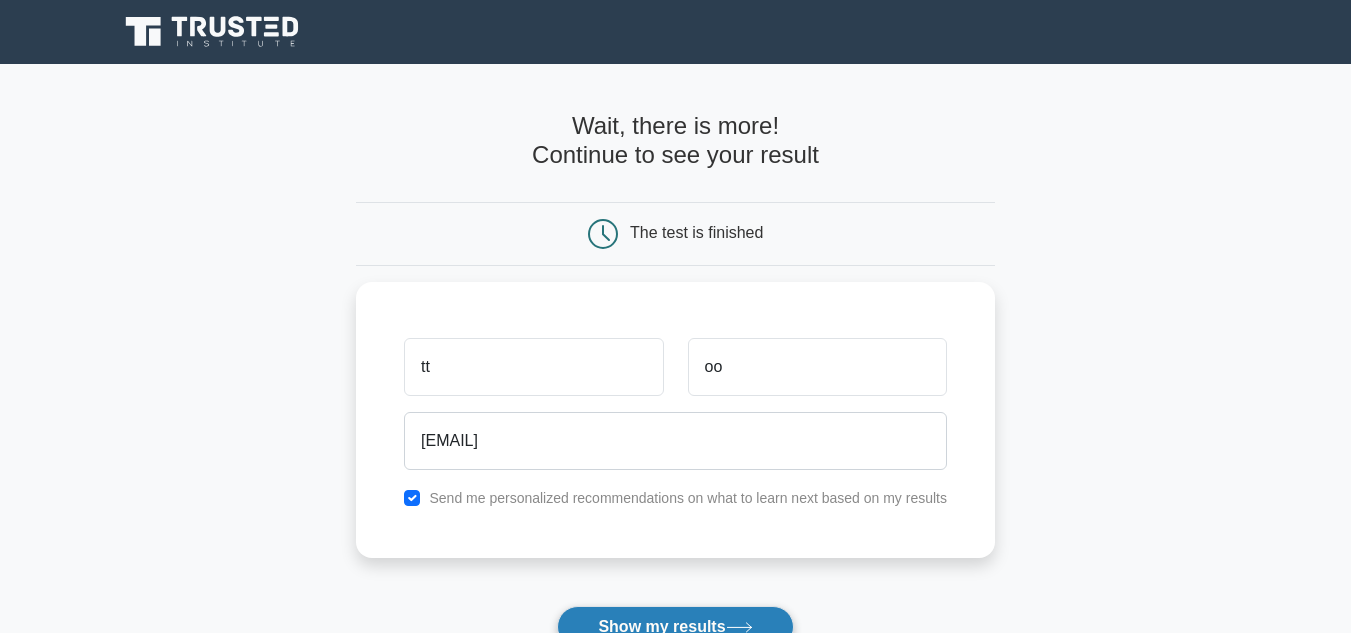 click on "Show my results" at bounding box center [675, 627] 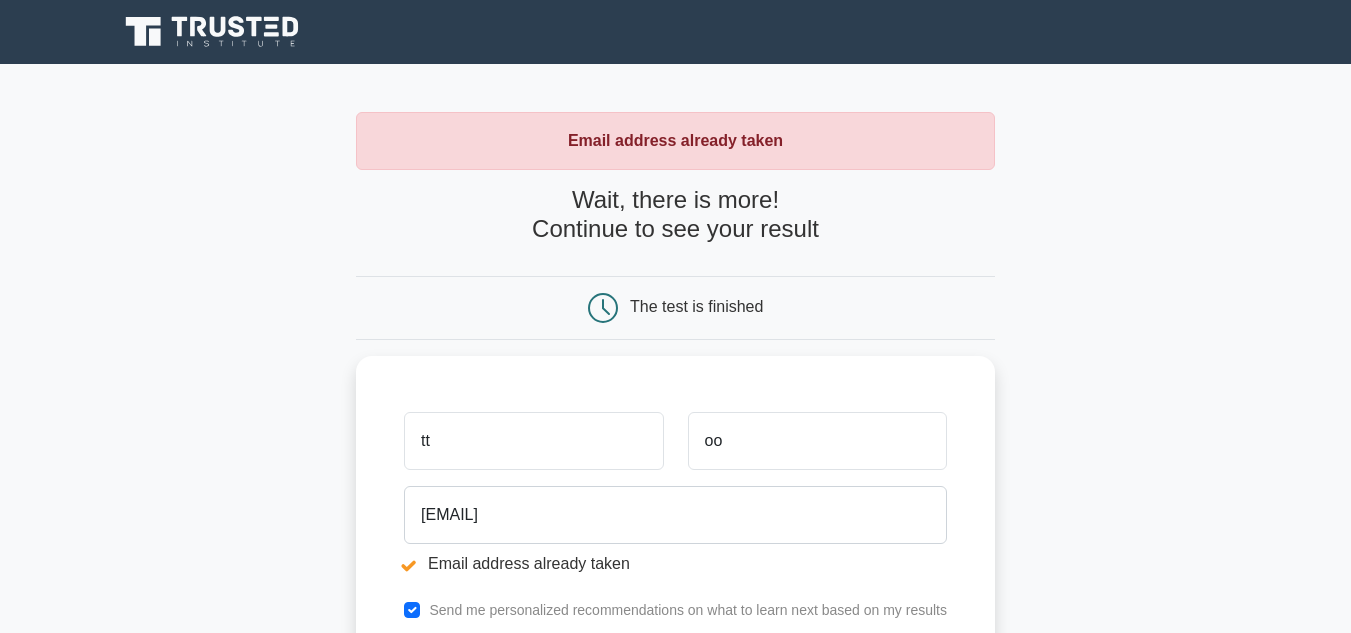 scroll, scrollTop: 0, scrollLeft: 0, axis: both 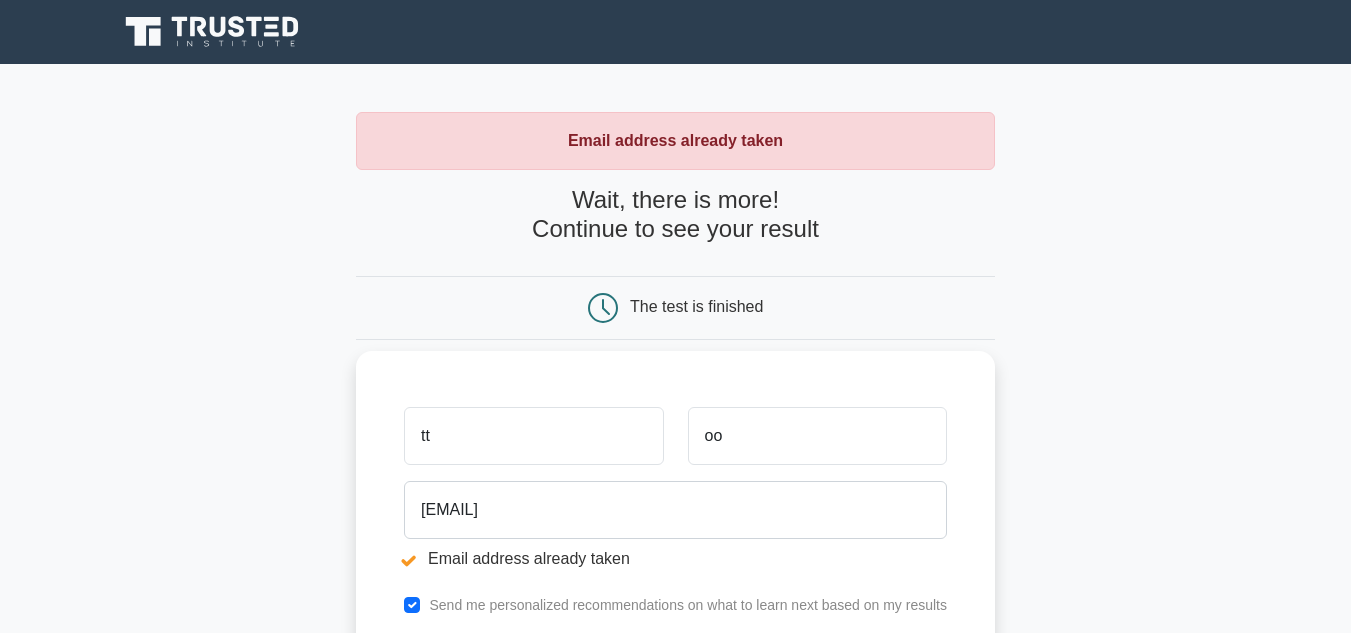 click on "tt" at bounding box center (533, 436) 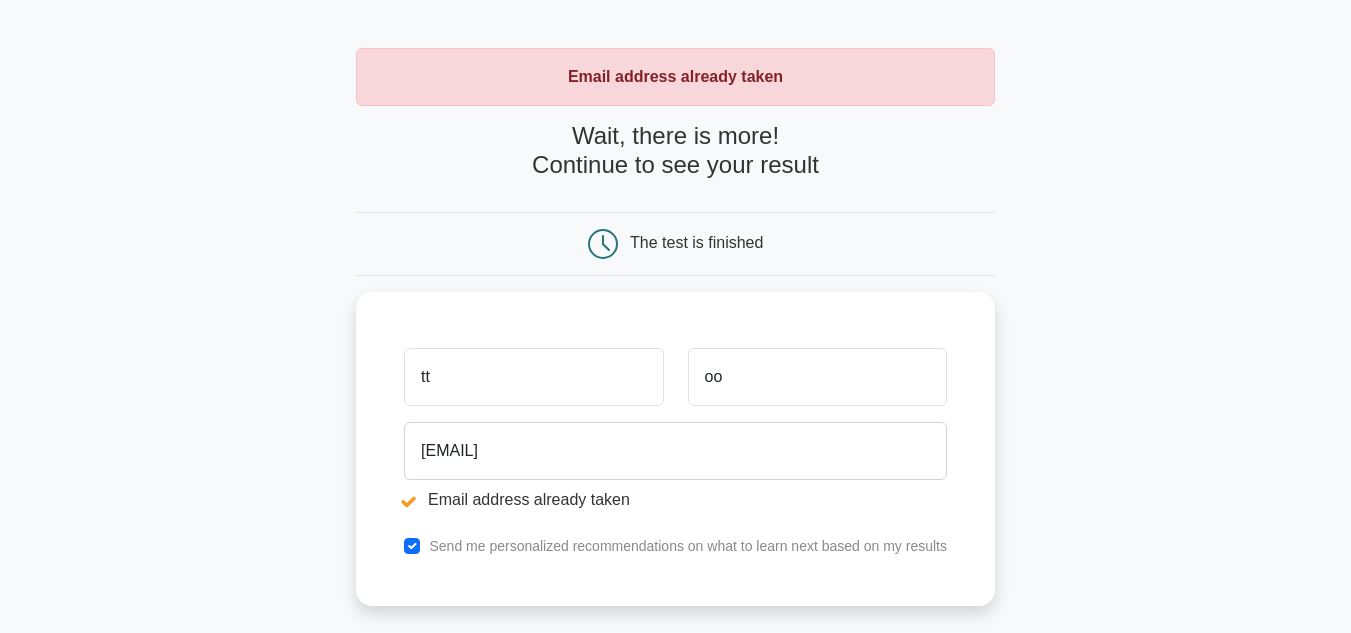 scroll, scrollTop: 82, scrollLeft: 0, axis: vertical 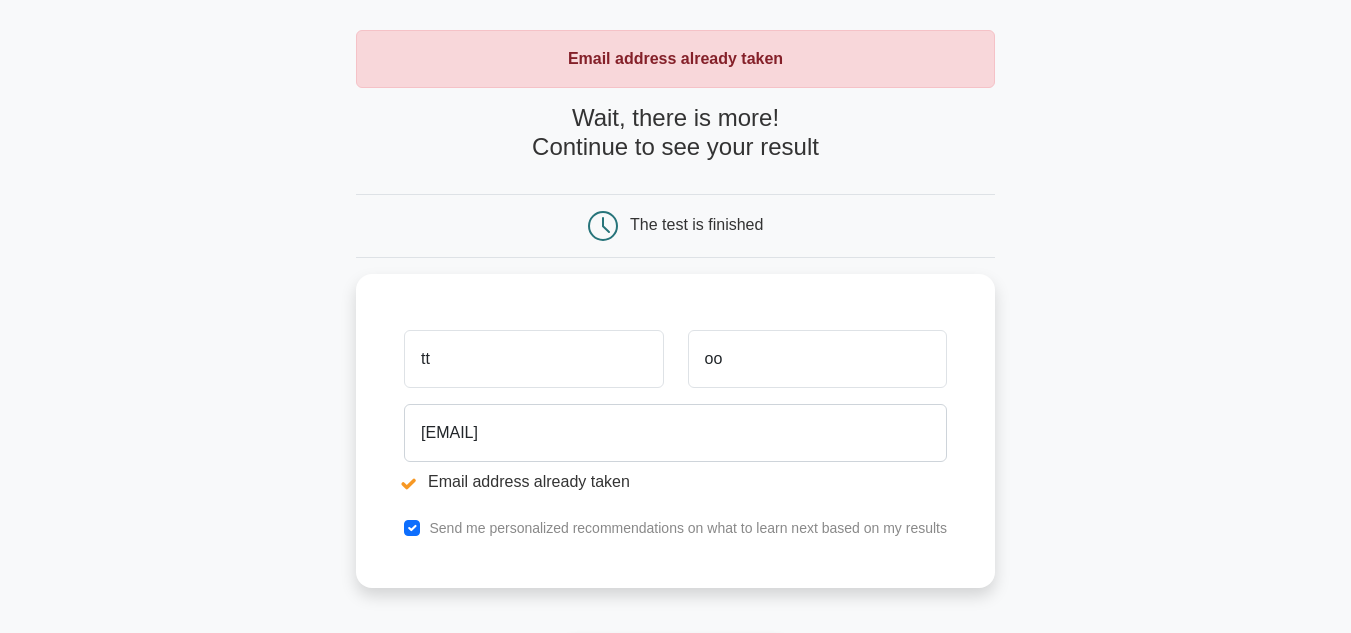 click on "Email address already taken
Wait, there is more! Continue to see your result
The test is finished
tt oo" at bounding box center [675, 398] 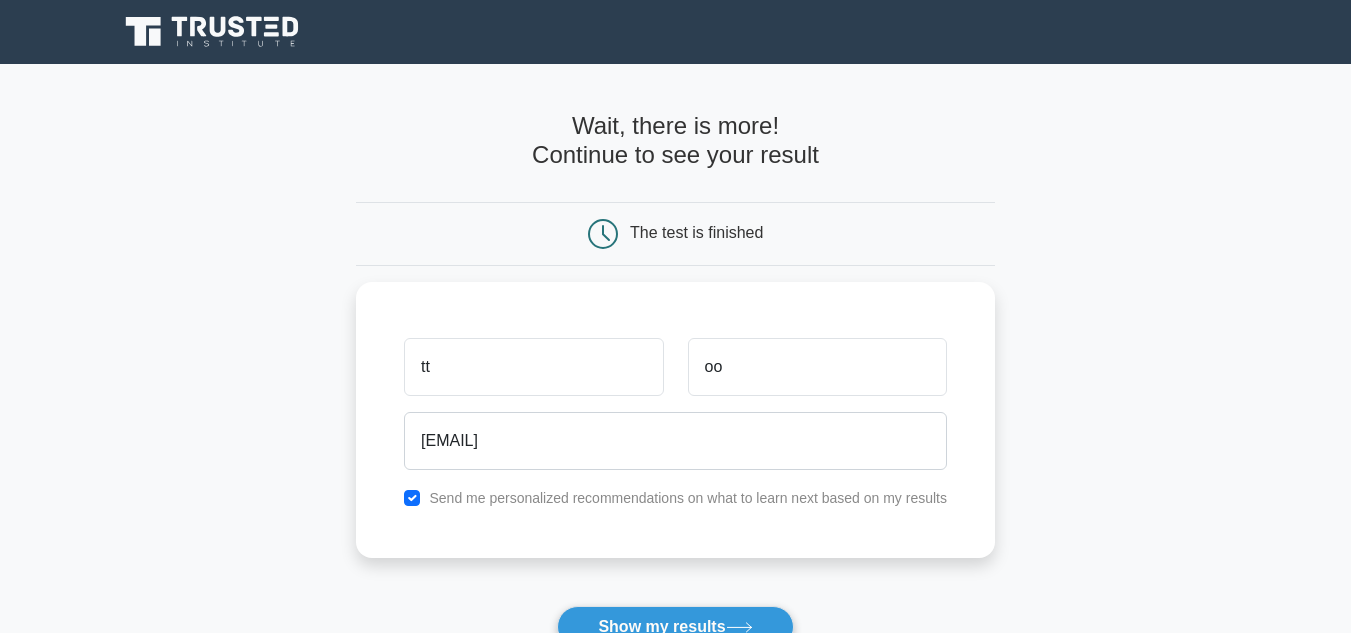 scroll, scrollTop: 0, scrollLeft: 0, axis: both 